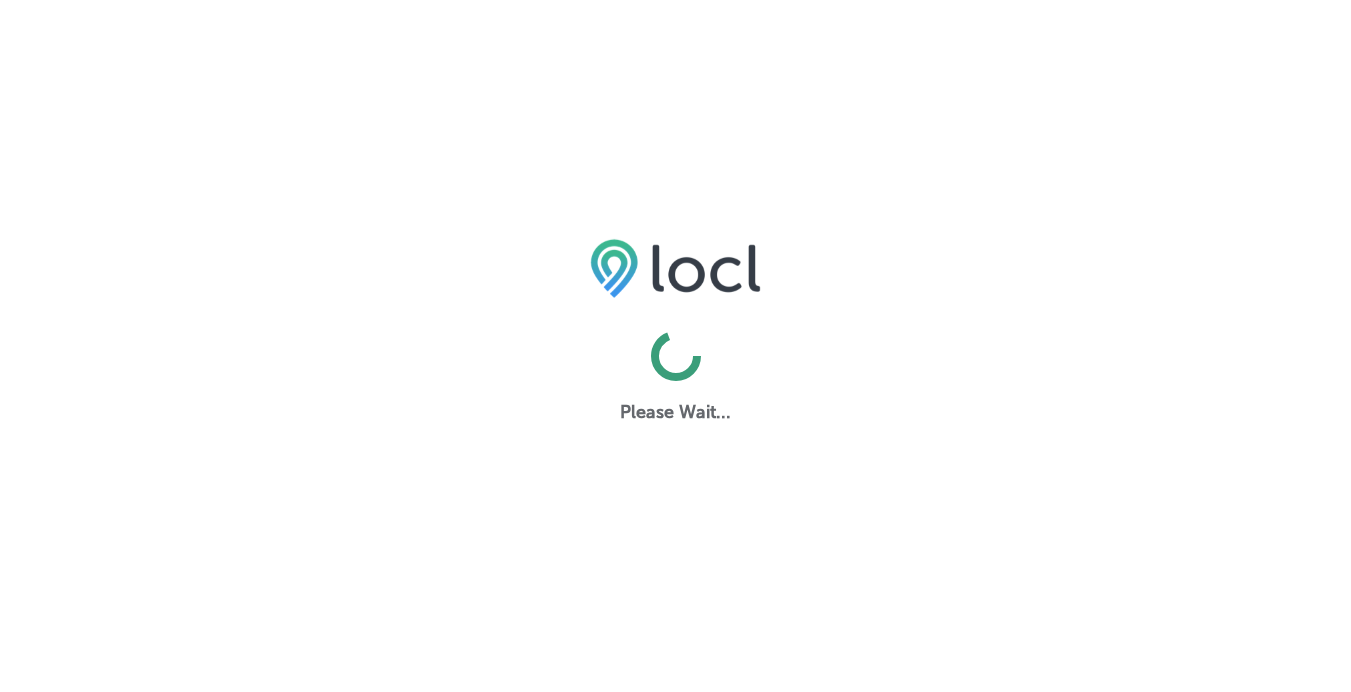 scroll, scrollTop: 0, scrollLeft: 0, axis: both 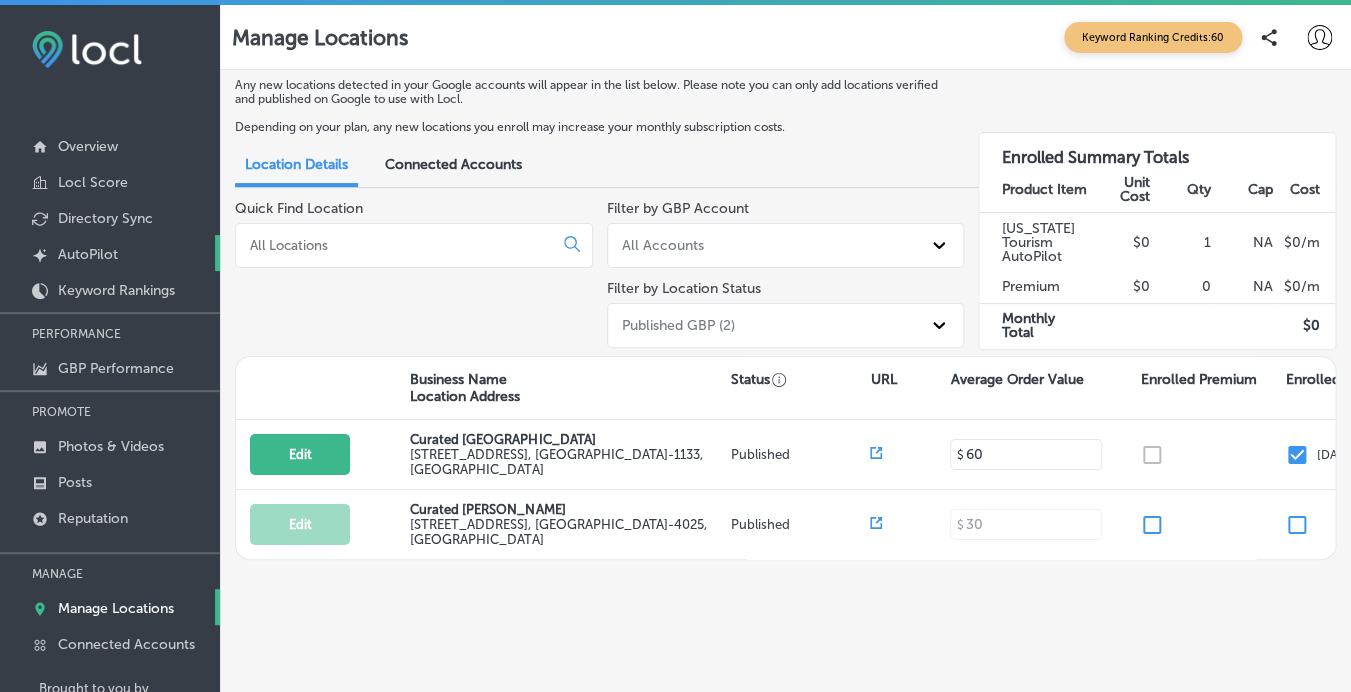 click on "AutoPilot" at bounding box center (88, 254) 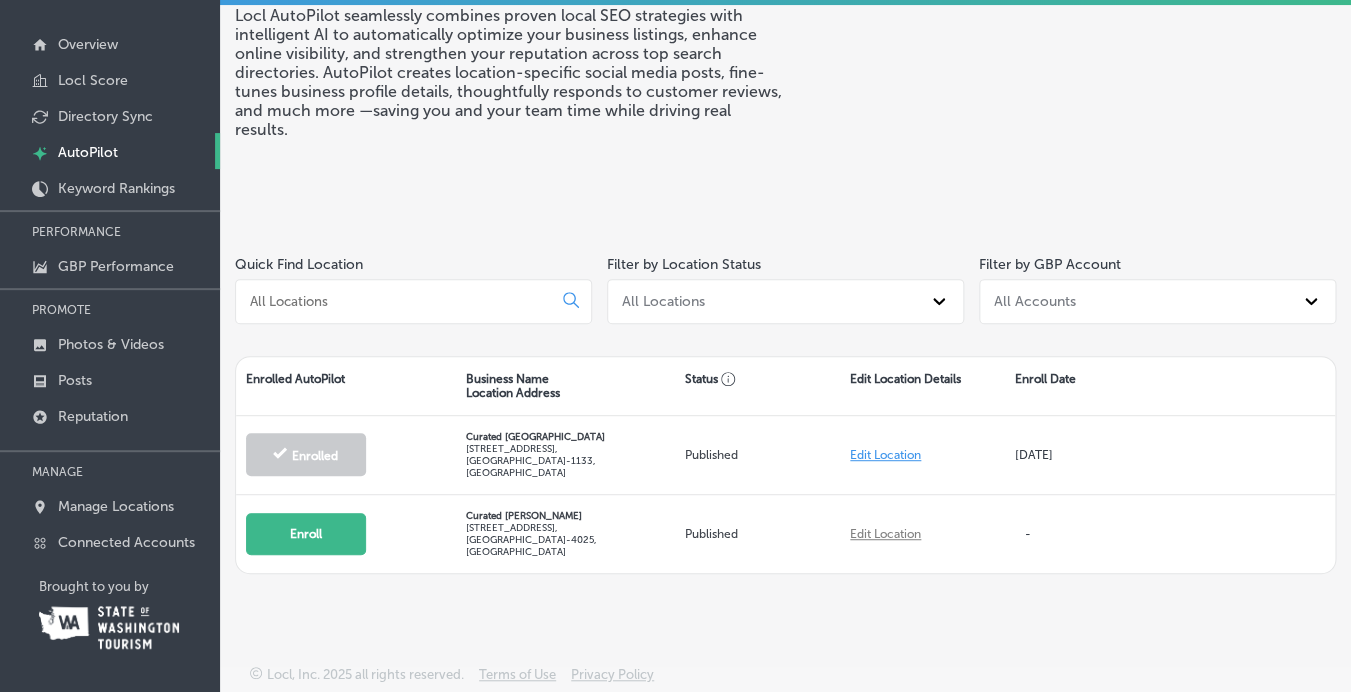 scroll, scrollTop: 0, scrollLeft: 0, axis: both 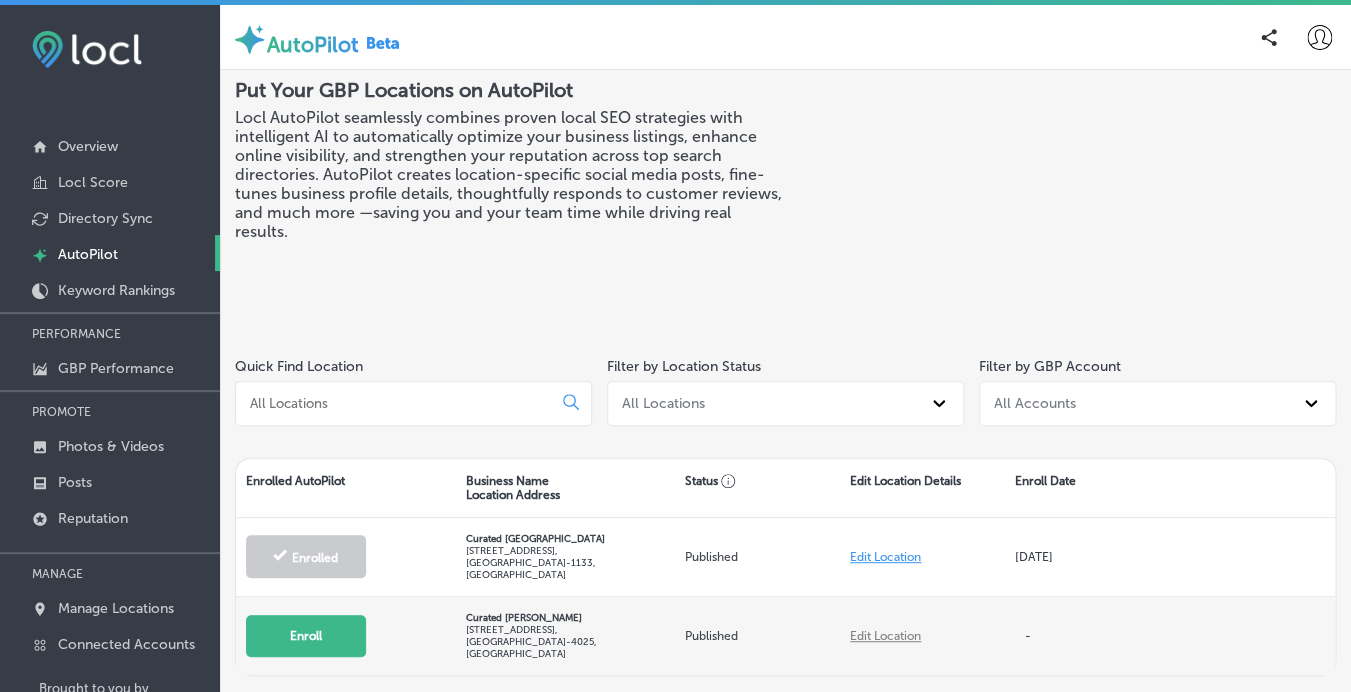 click on "Enroll" at bounding box center [306, 636] 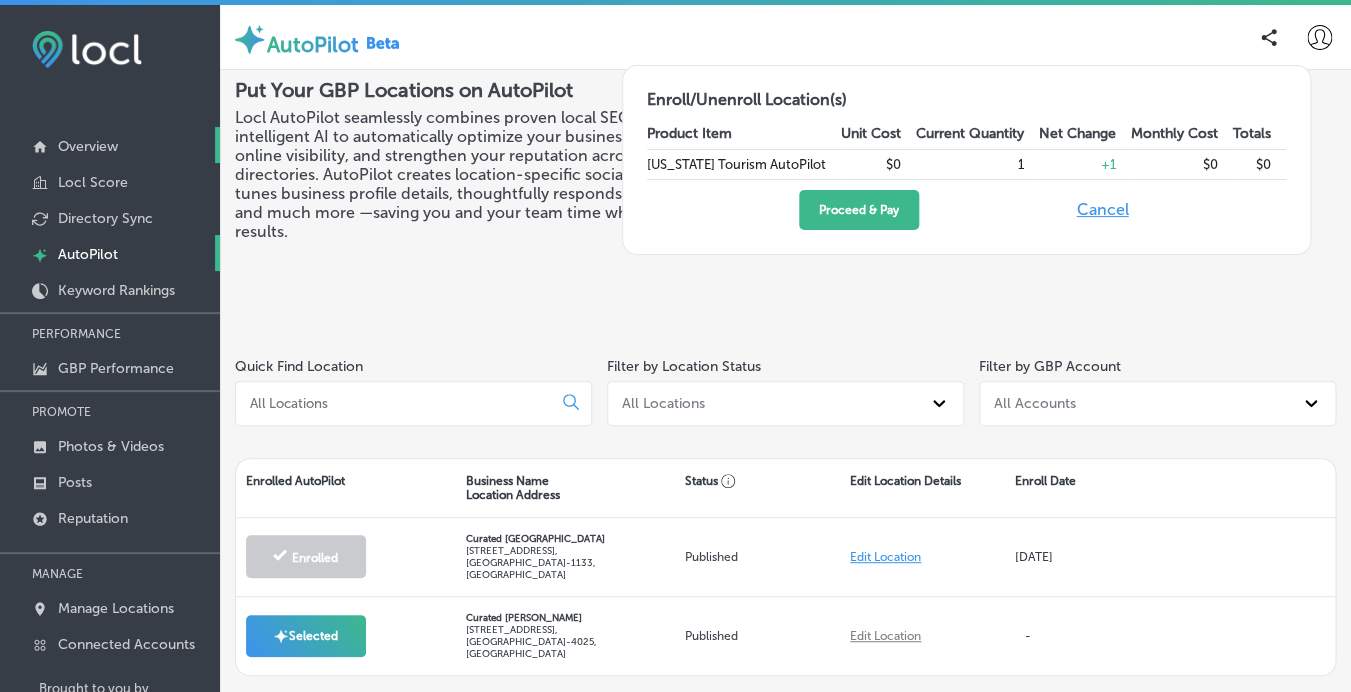 click on "Overview" at bounding box center (88, 146) 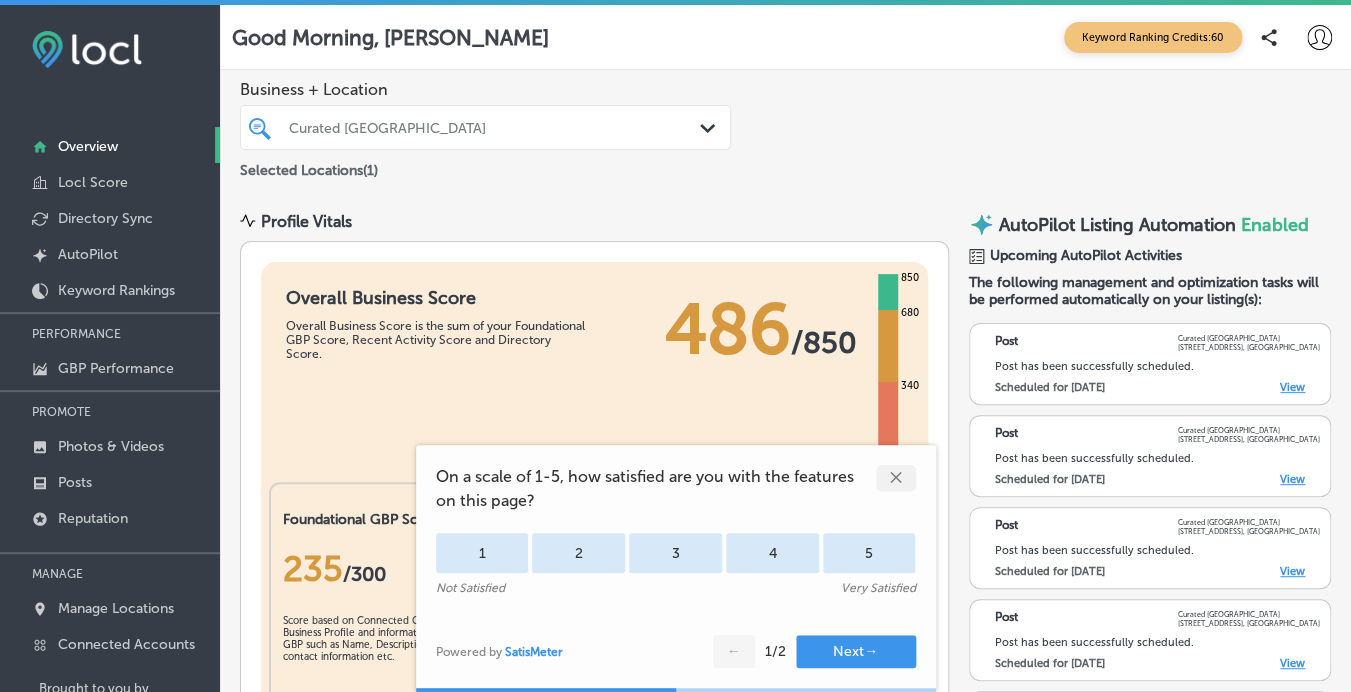 click on "✕" at bounding box center [896, 478] 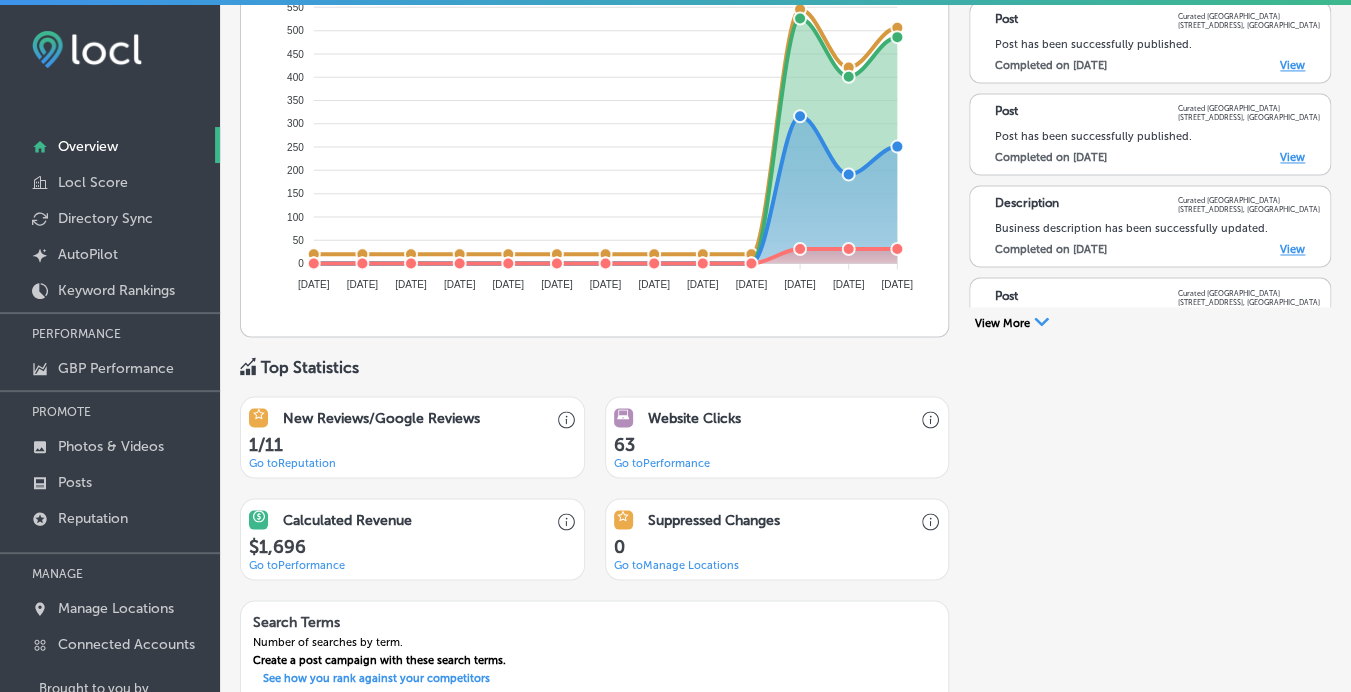 scroll, scrollTop: 1095, scrollLeft: 0, axis: vertical 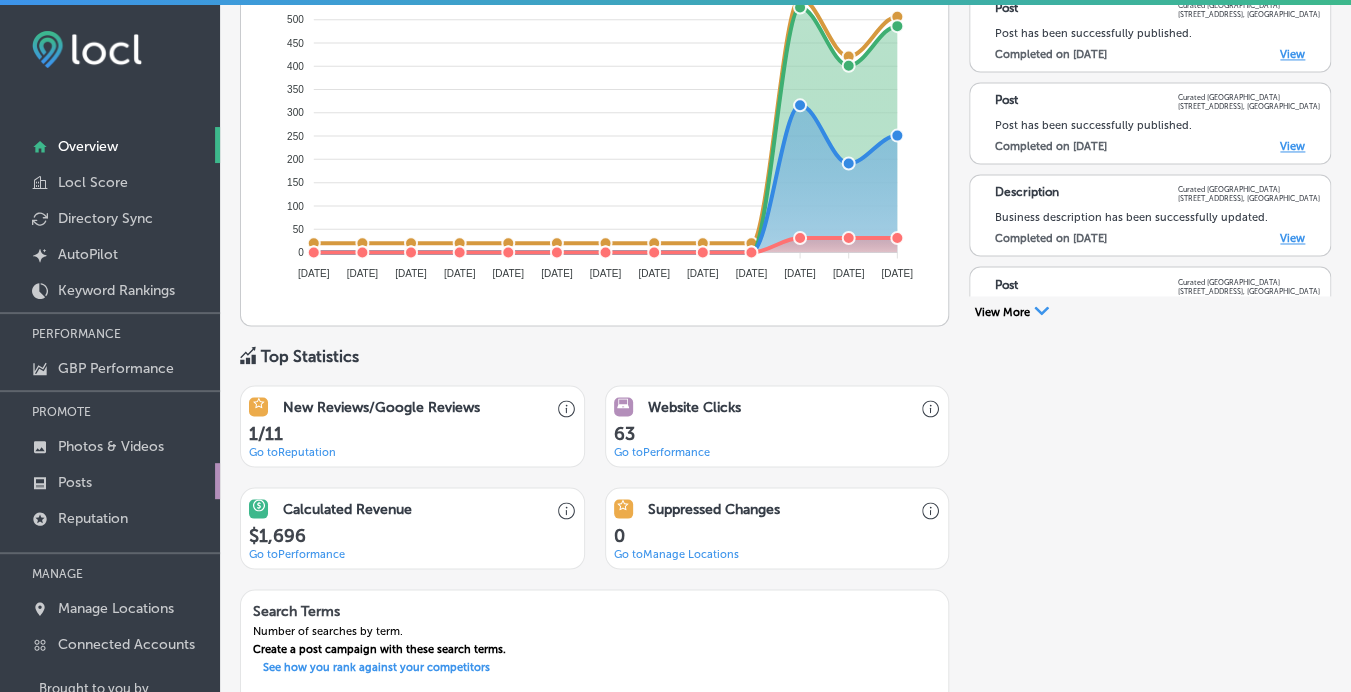 click on "Posts" at bounding box center (75, 482) 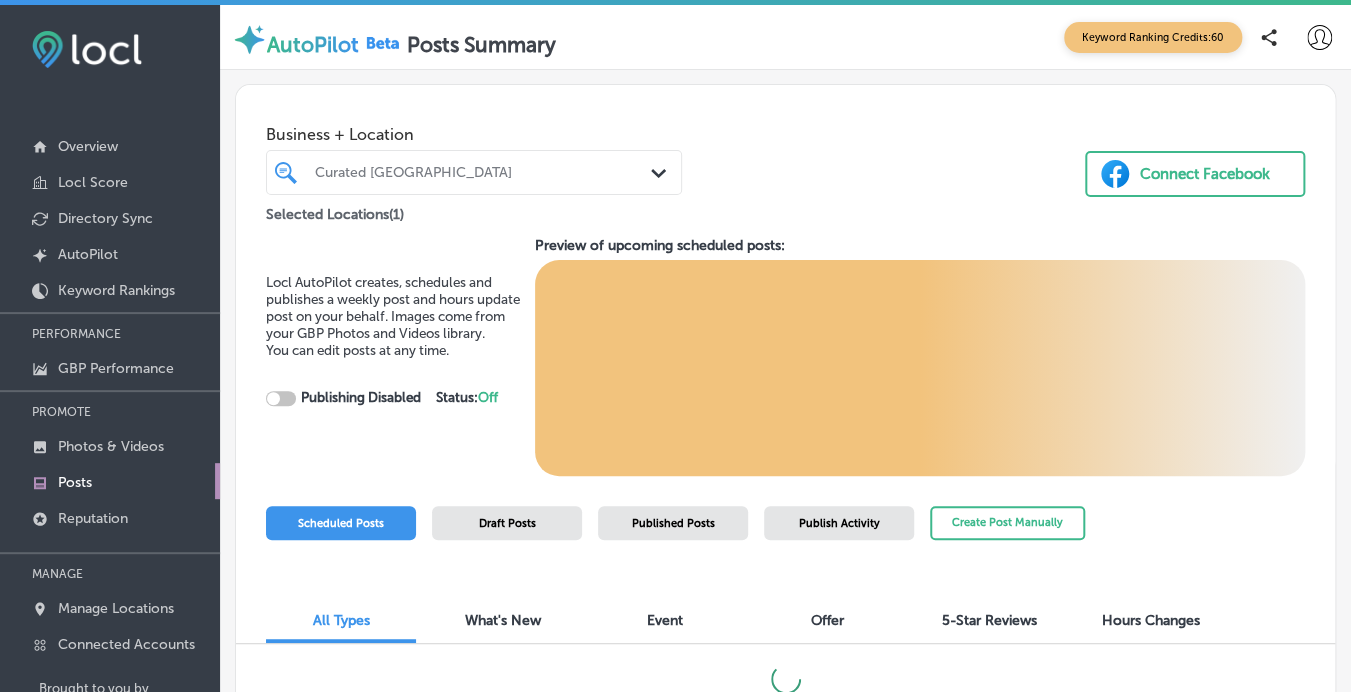 checkbox on "true" 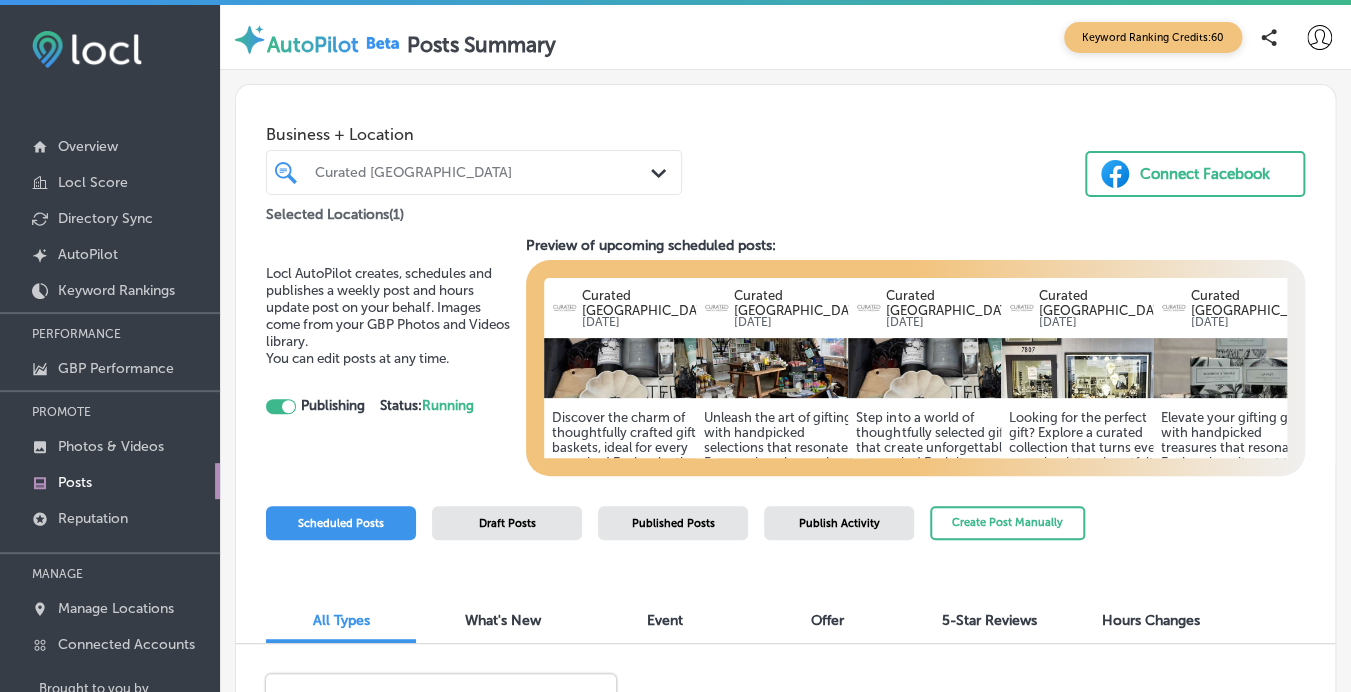 click at bounding box center (631, 368) 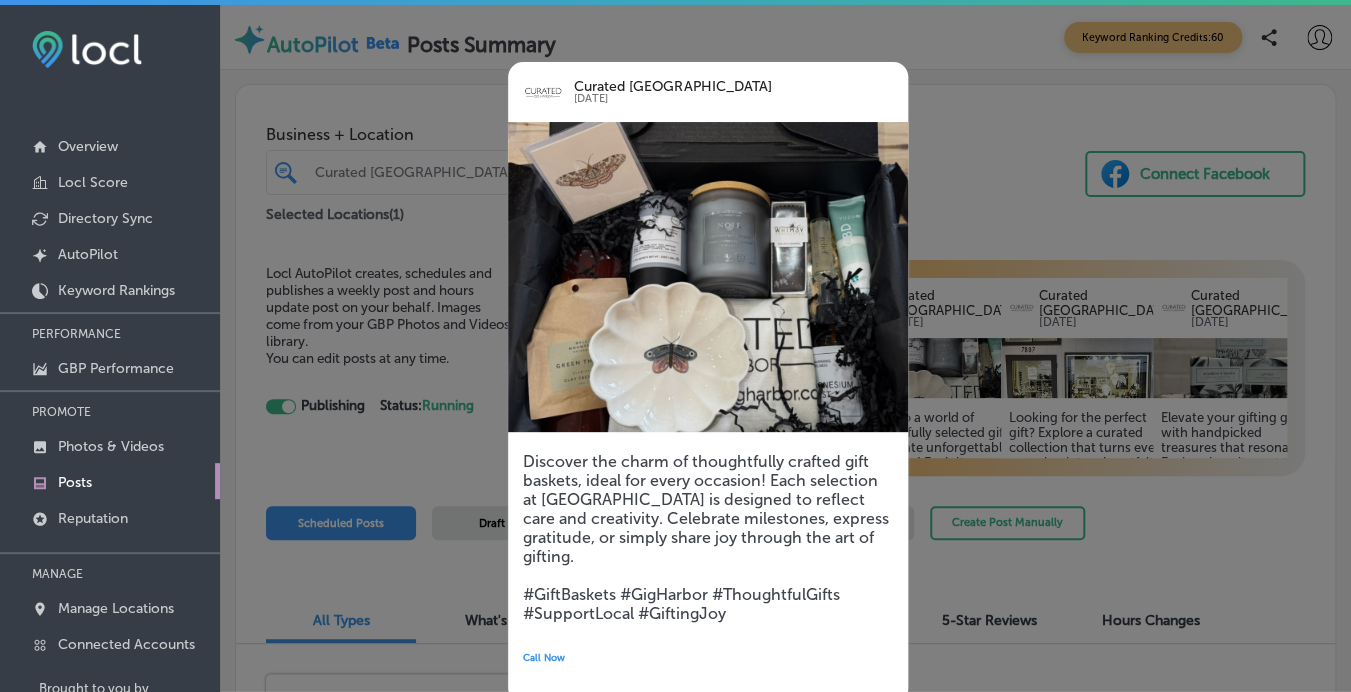 scroll, scrollTop: 0, scrollLeft: 0, axis: both 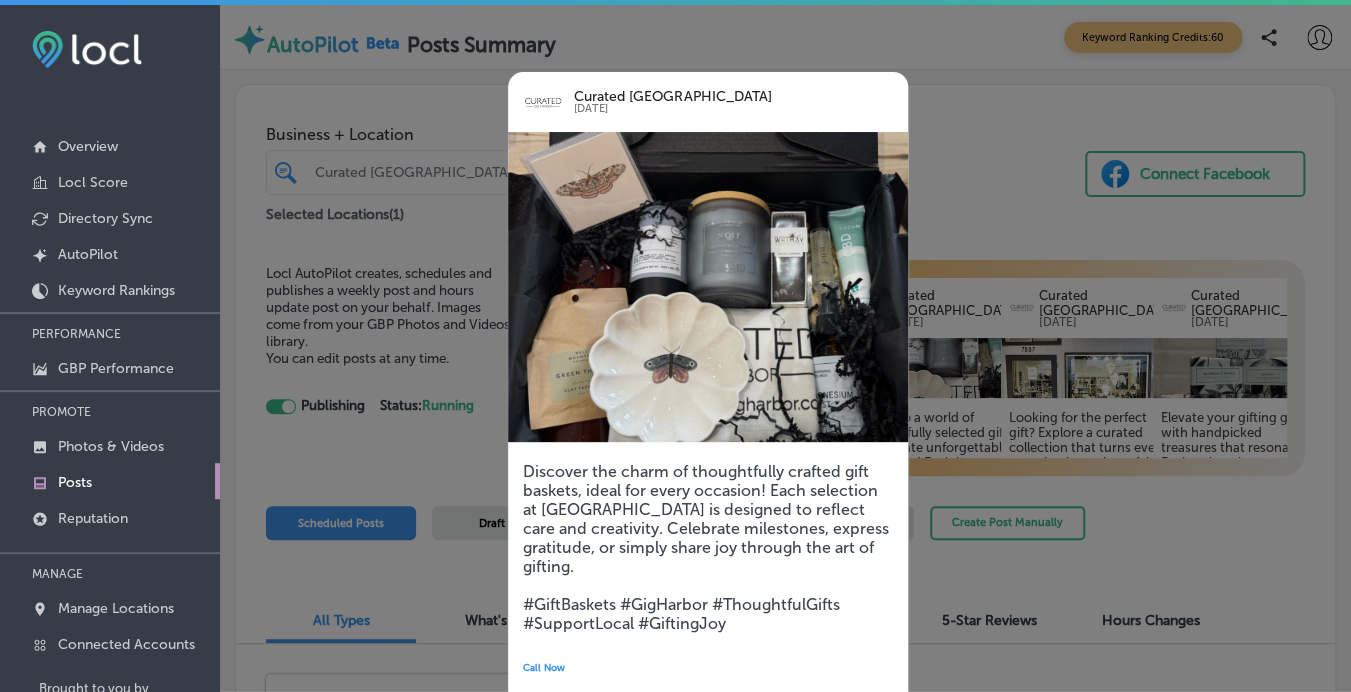 click at bounding box center (675, 346) 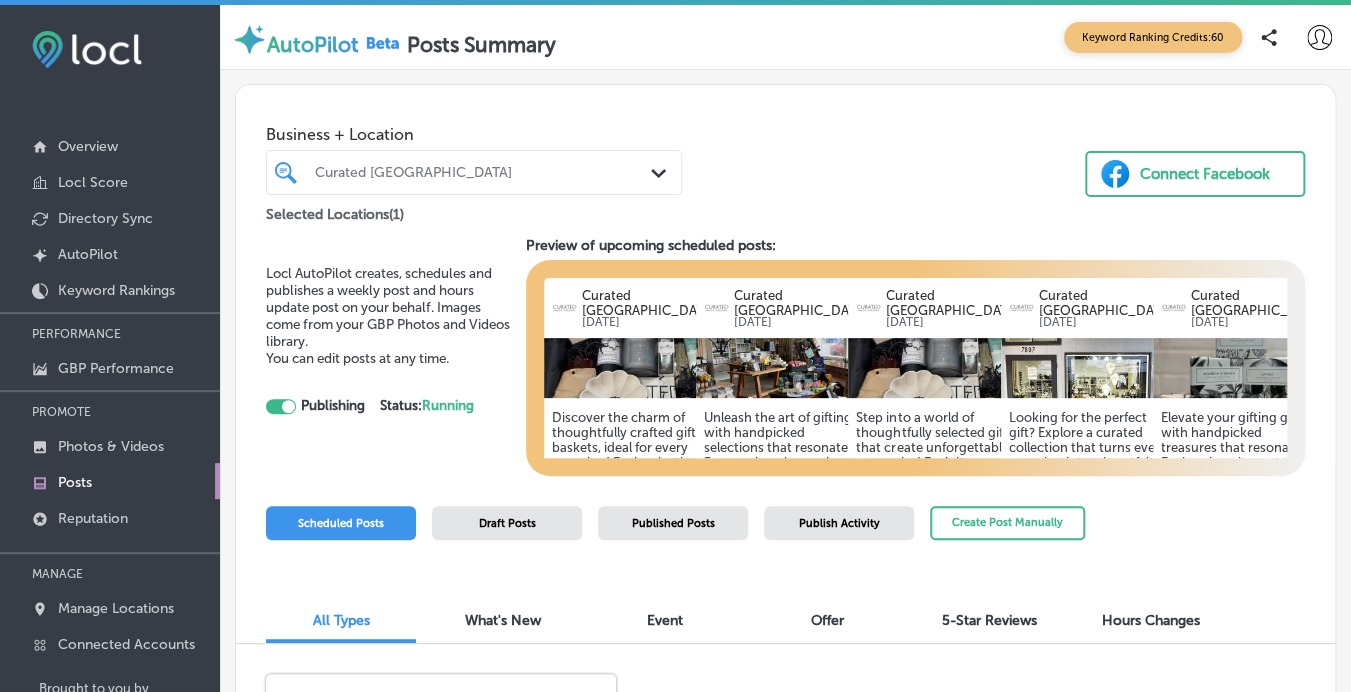 click at bounding box center (783, 368) 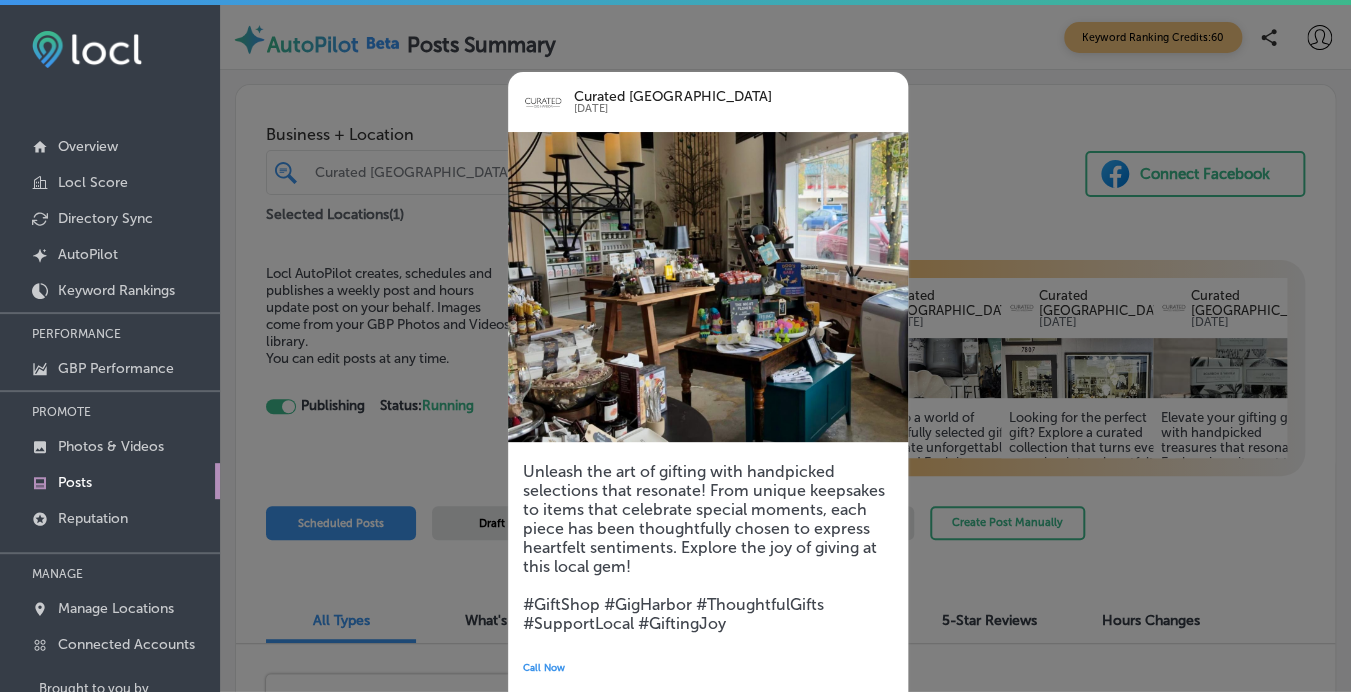 click at bounding box center [675, 346] 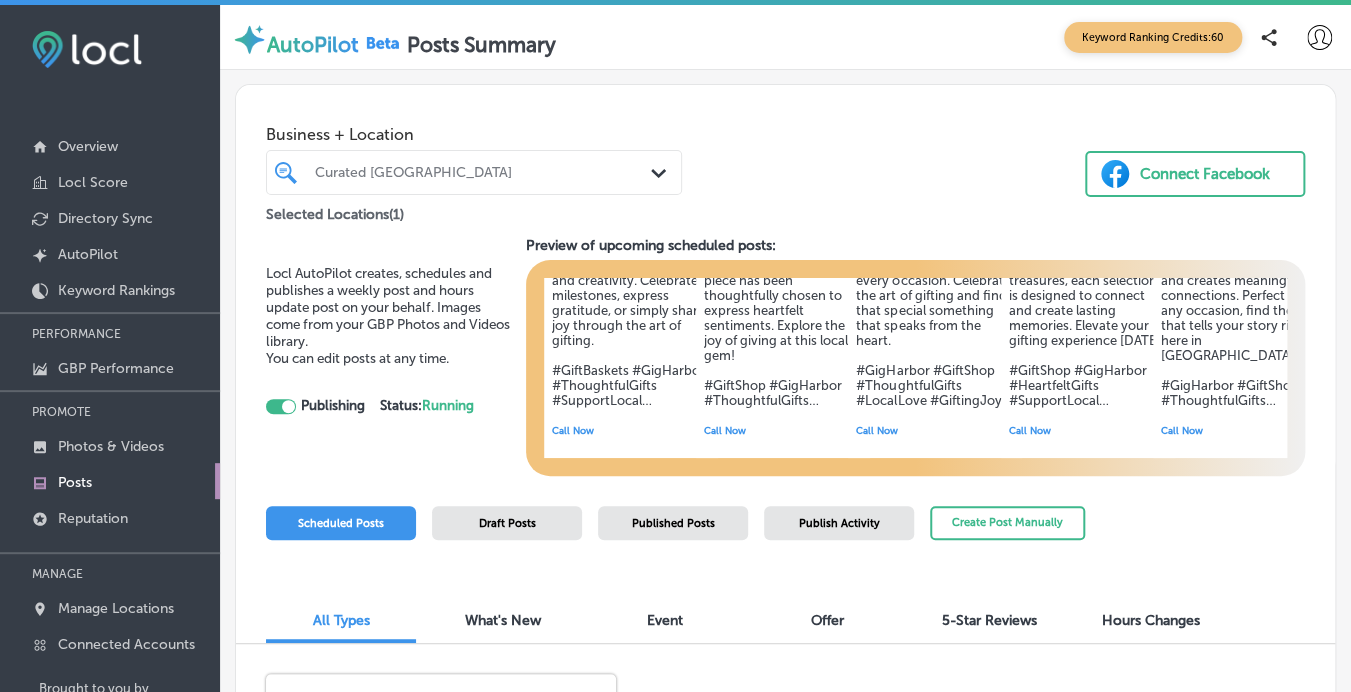 scroll, scrollTop: 242, scrollLeft: 0, axis: vertical 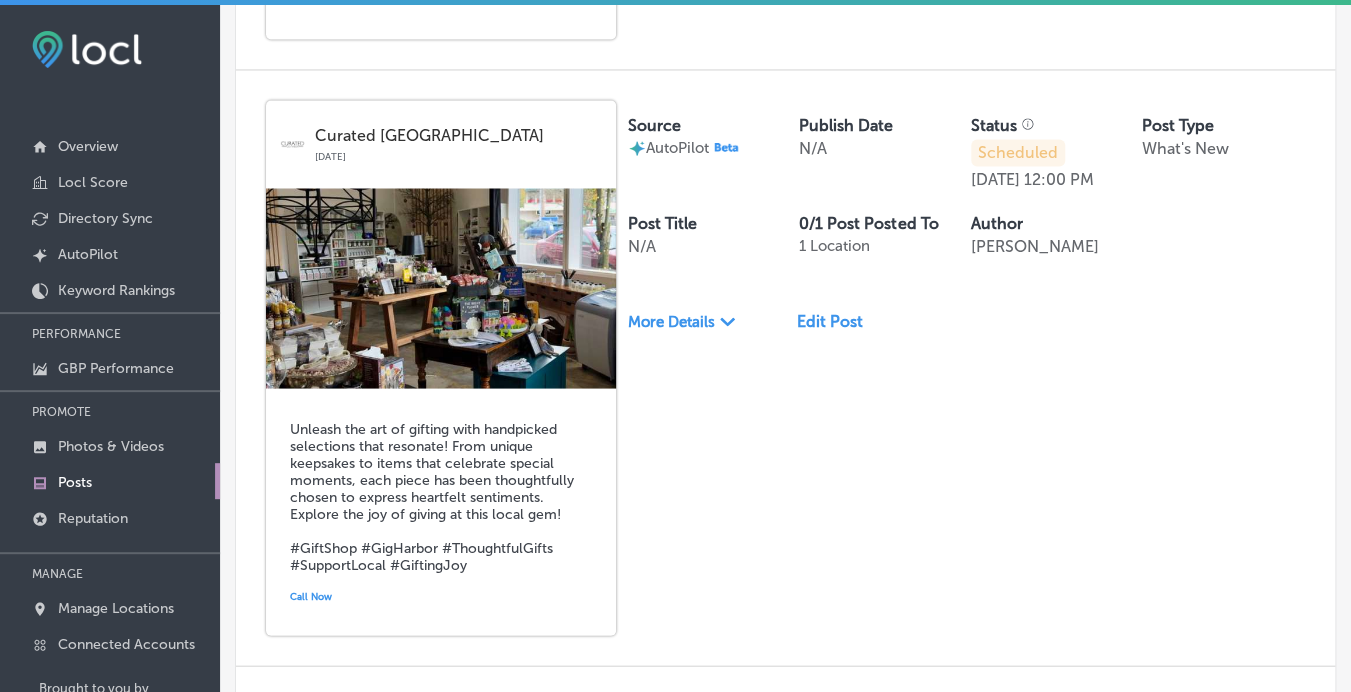 click on "Edit Post" at bounding box center [836, 320] 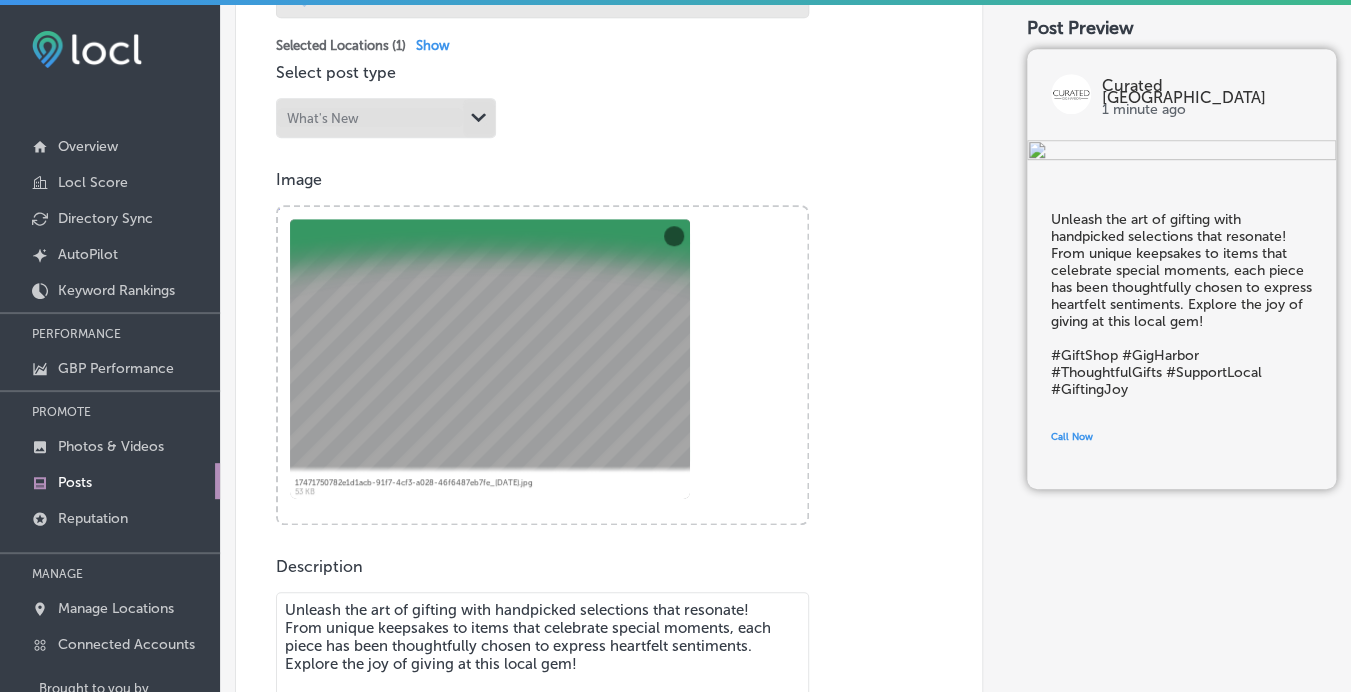 scroll, scrollTop: 199, scrollLeft: 0, axis: vertical 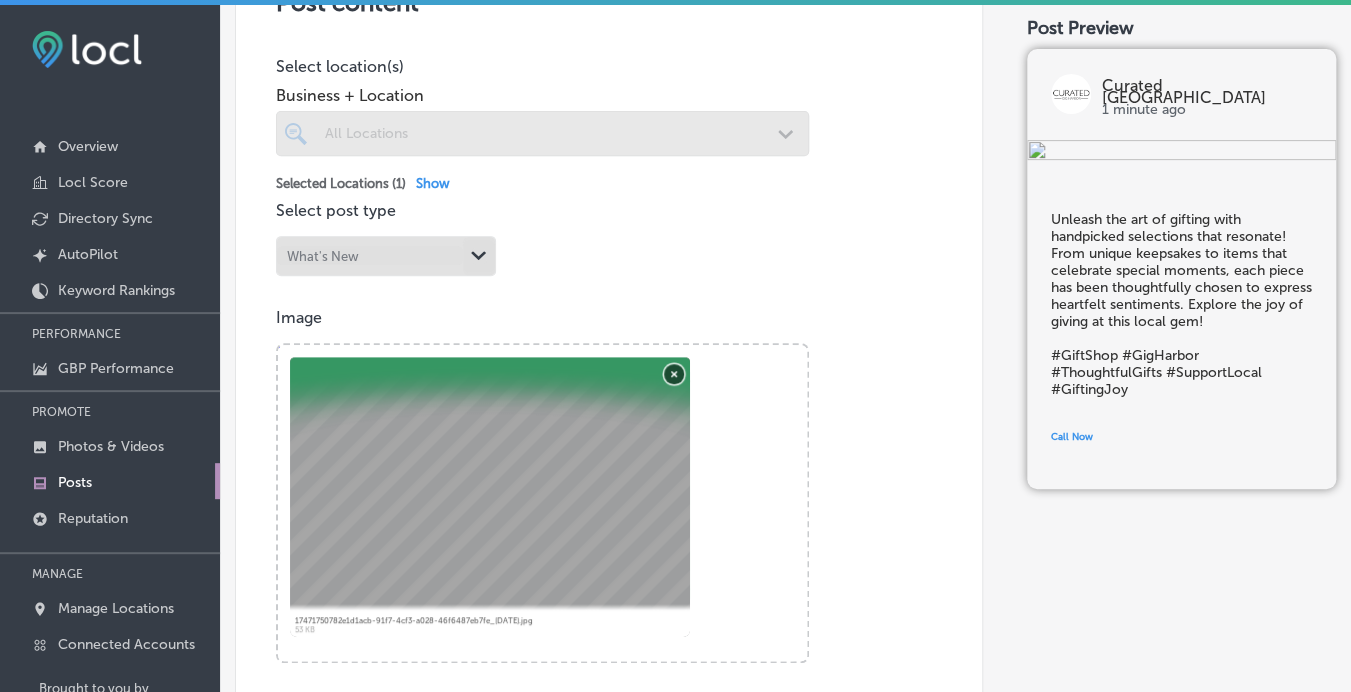 click on "Remove" at bounding box center [674, 373] 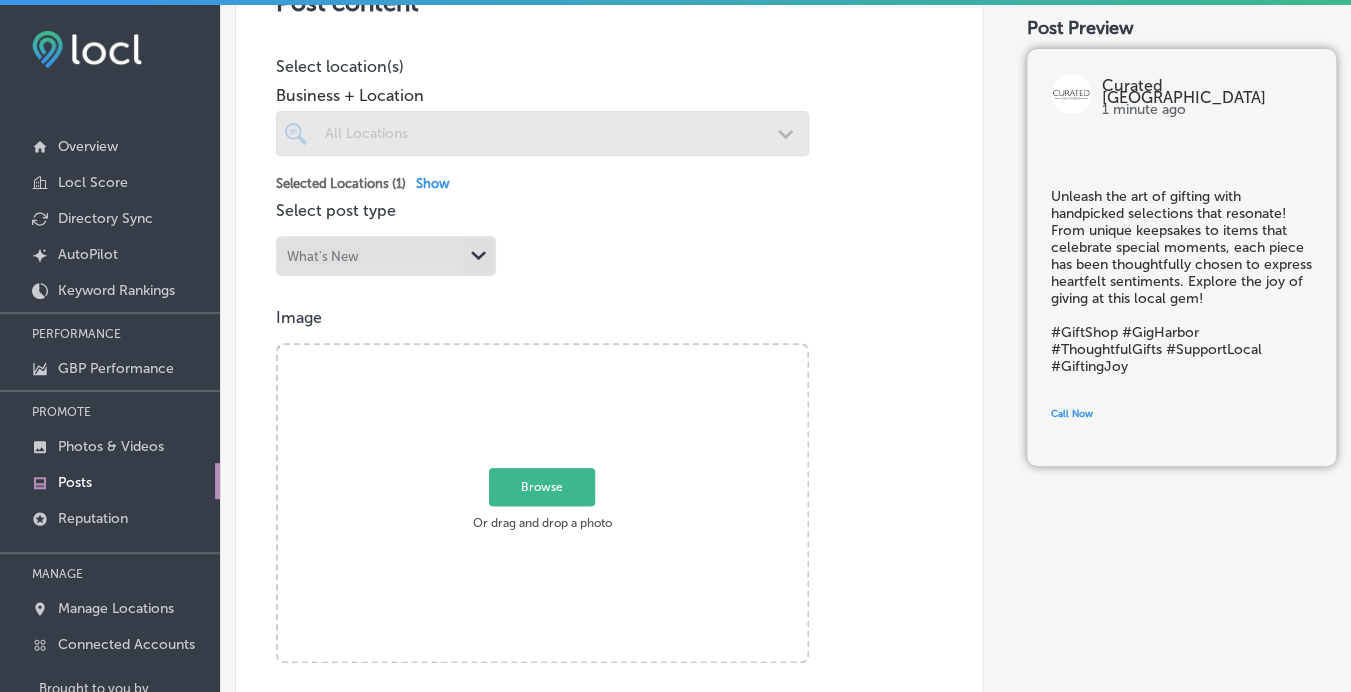 click on "Browse" at bounding box center (542, 487) 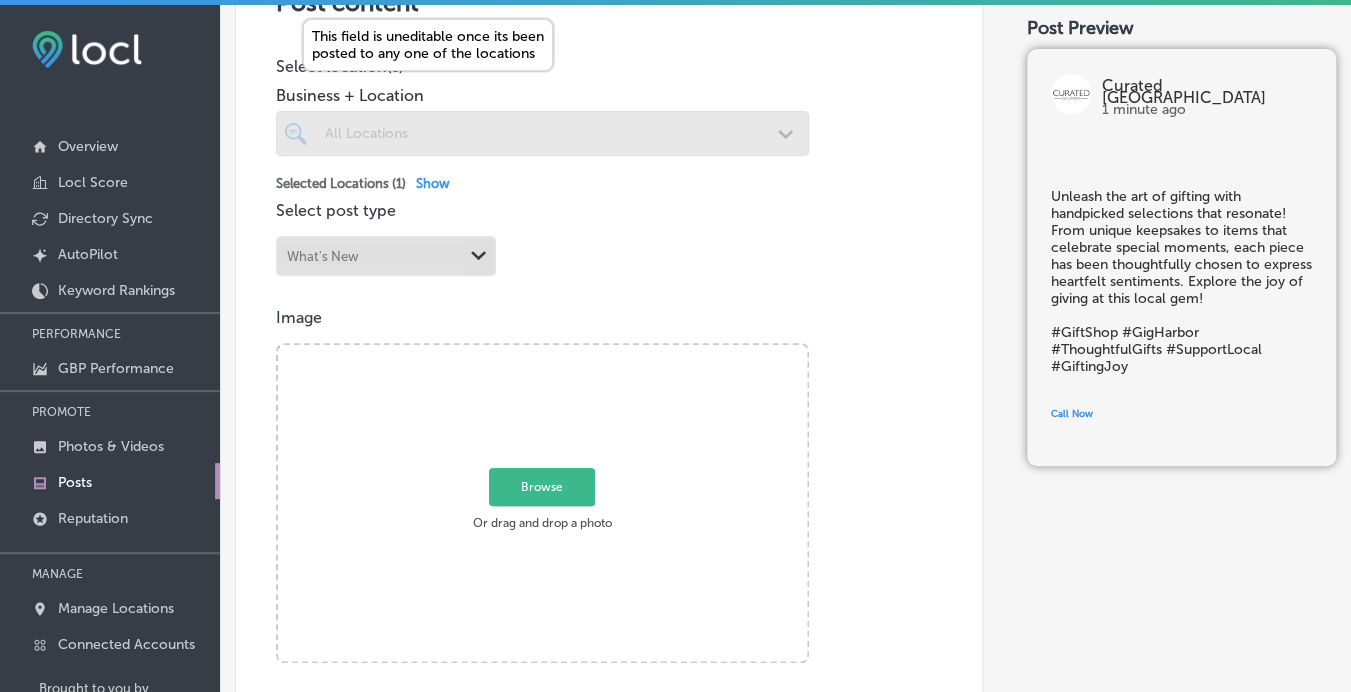 click at bounding box center (542, 133) 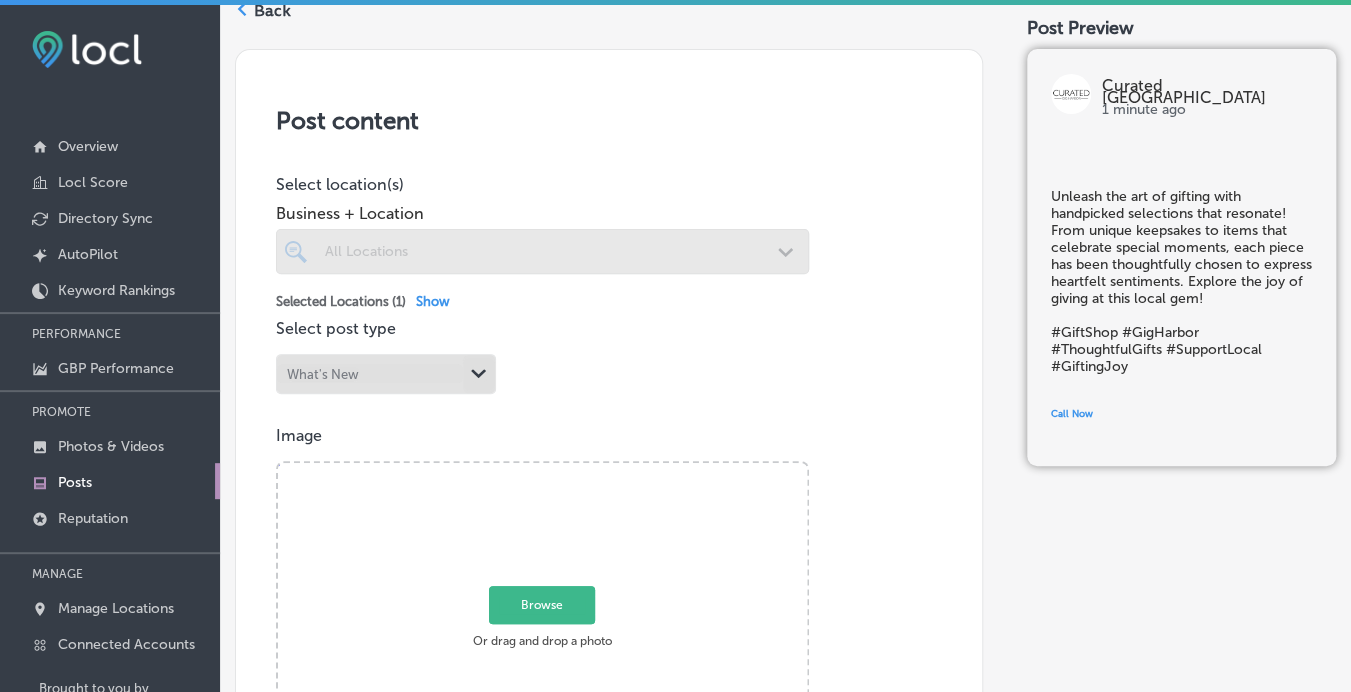 scroll, scrollTop: 0, scrollLeft: 0, axis: both 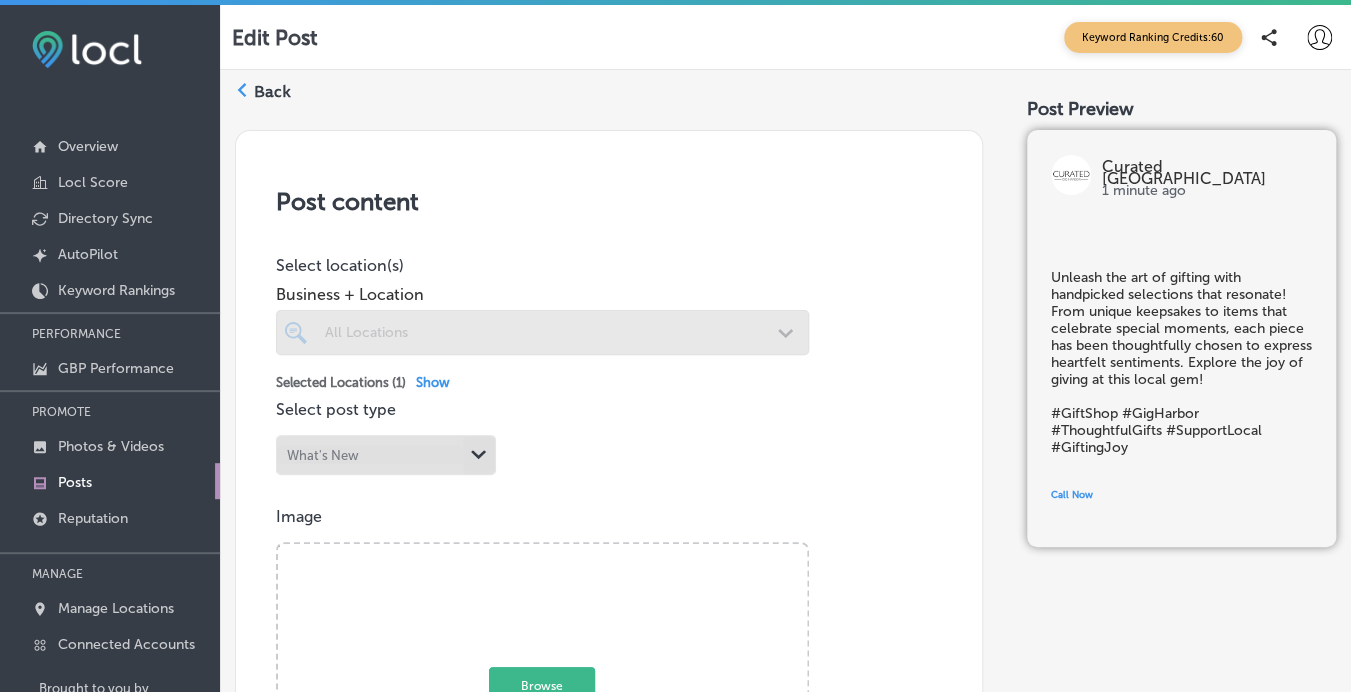 click on "Back" at bounding box center [272, 92] 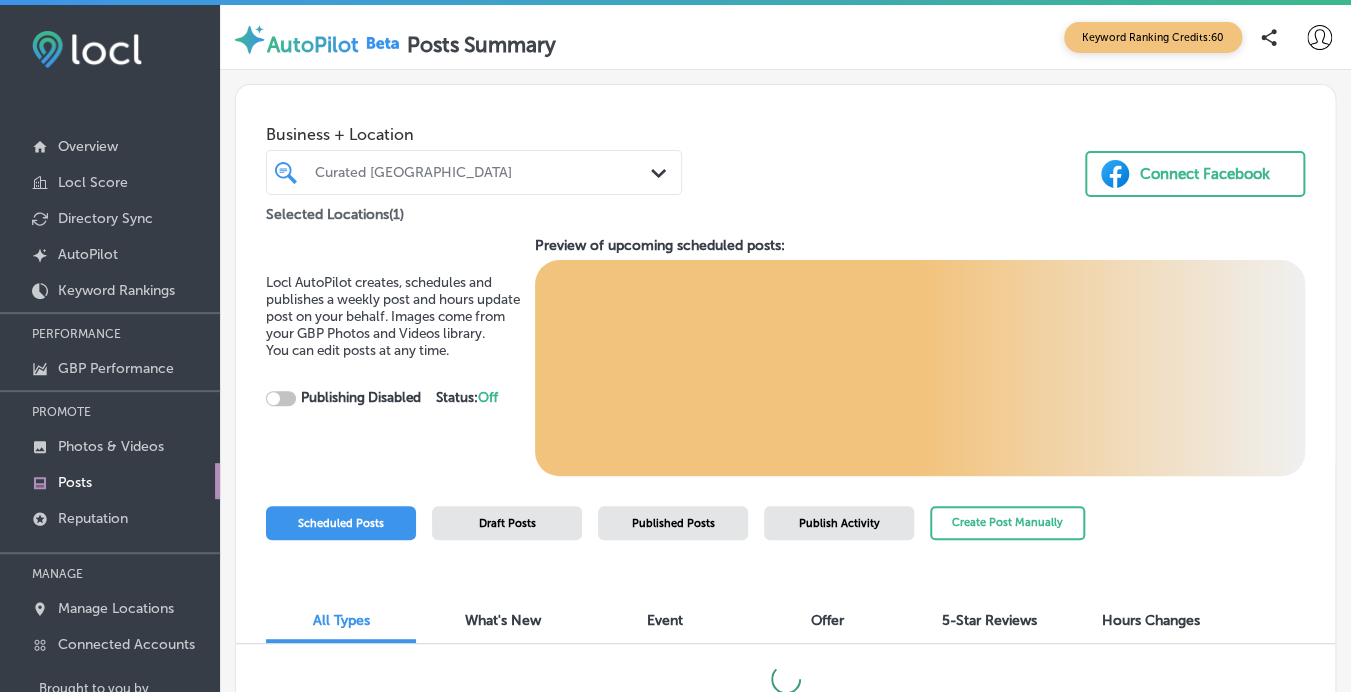 checkbox on "true" 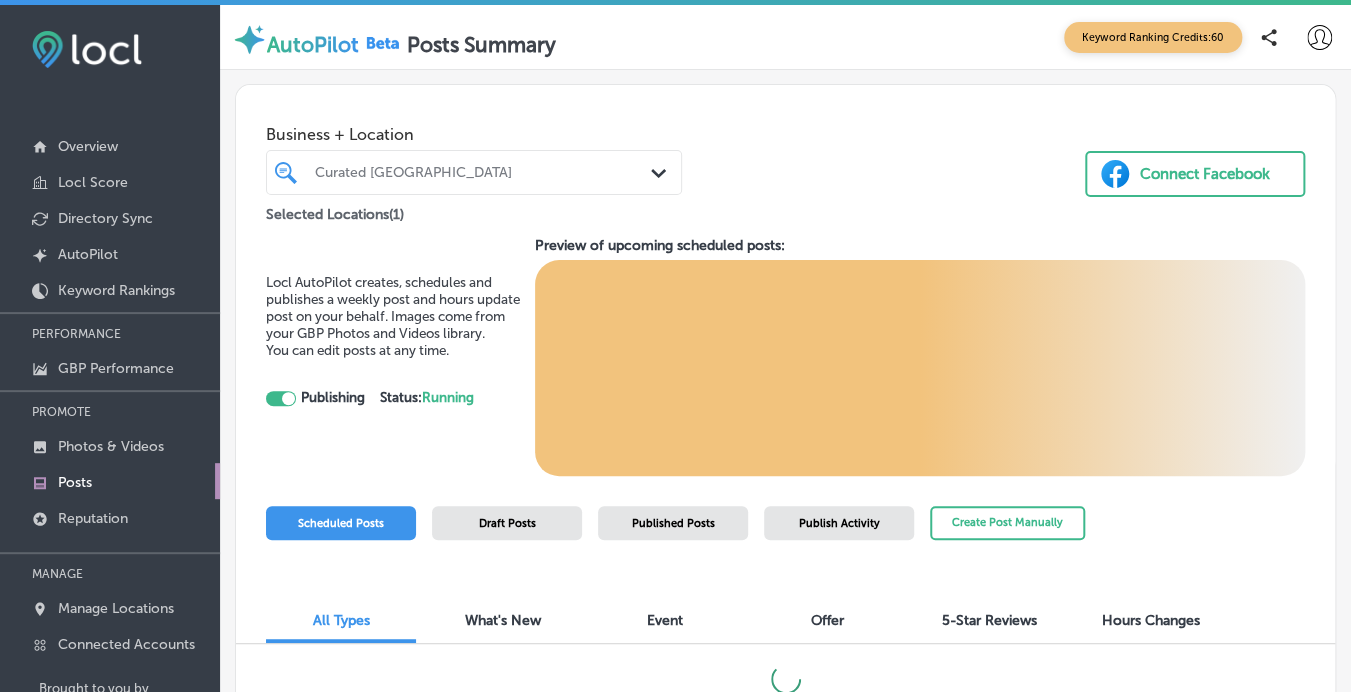 scroll, scrollTop: 23, scrollLeft: 0, axis: vertical 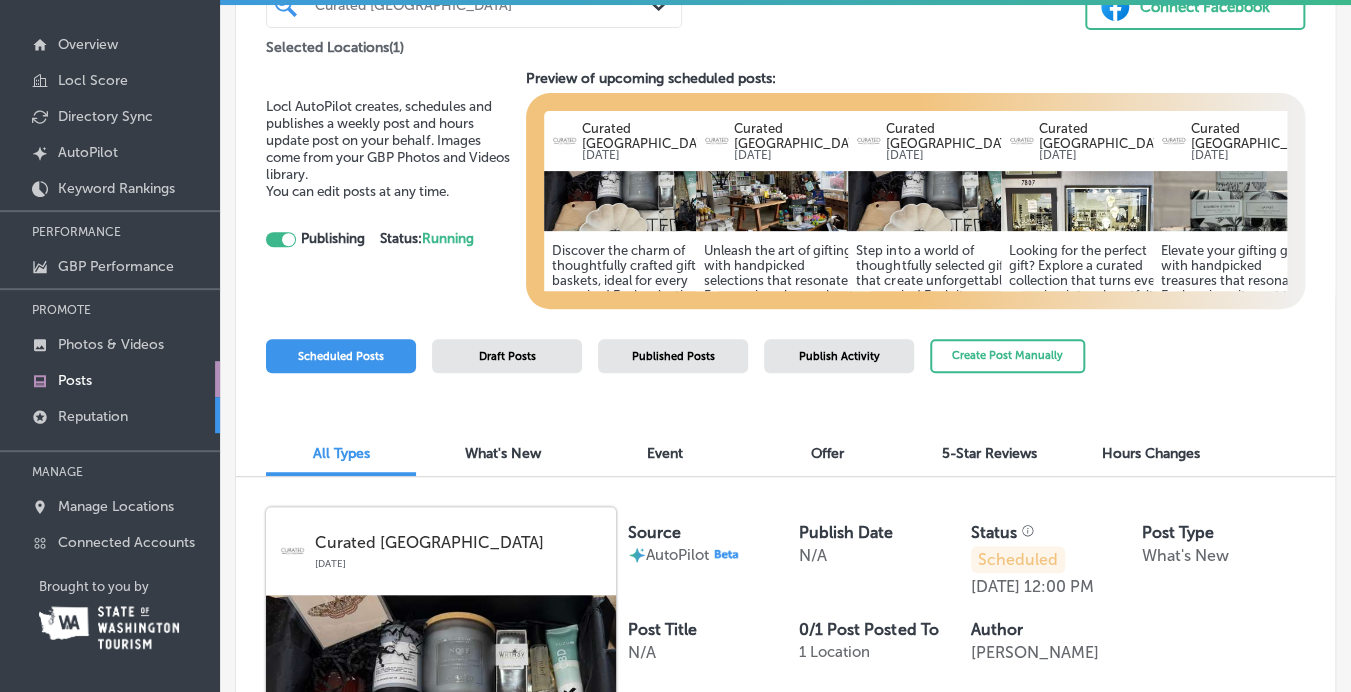click on "Reputation" at bounding box center (93, 416) 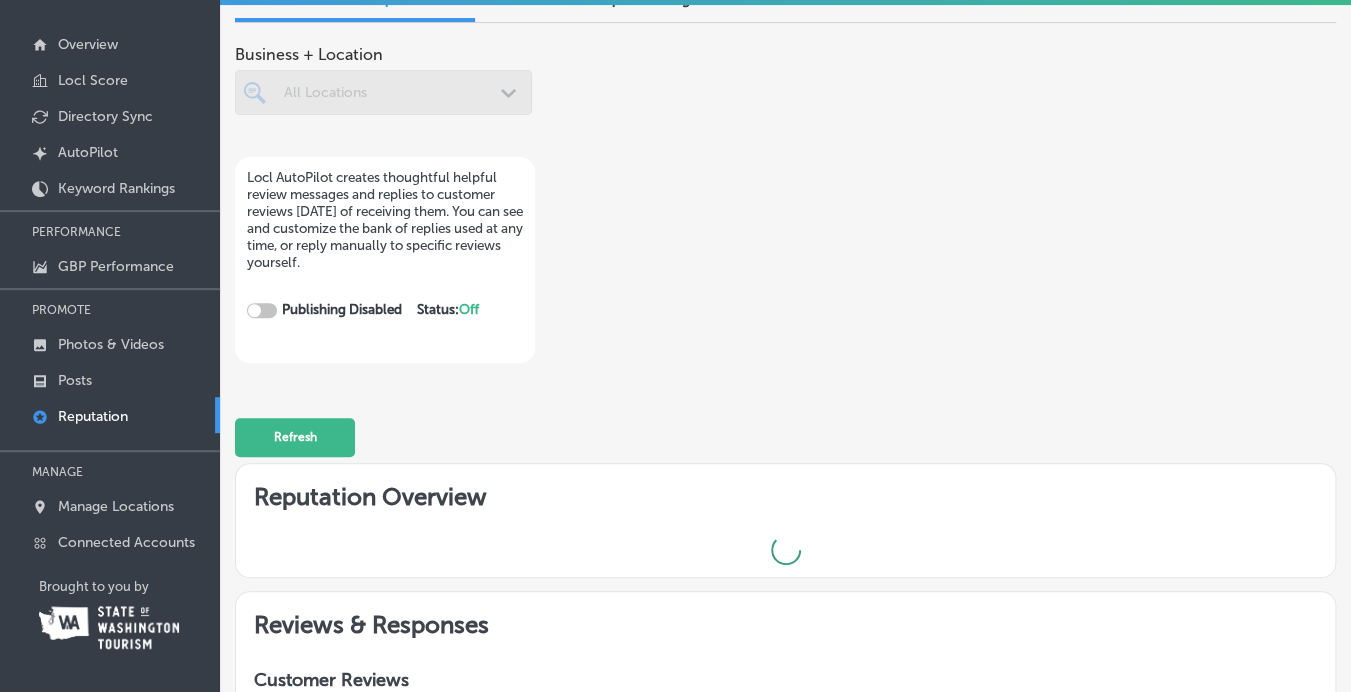 checkbox on "true" 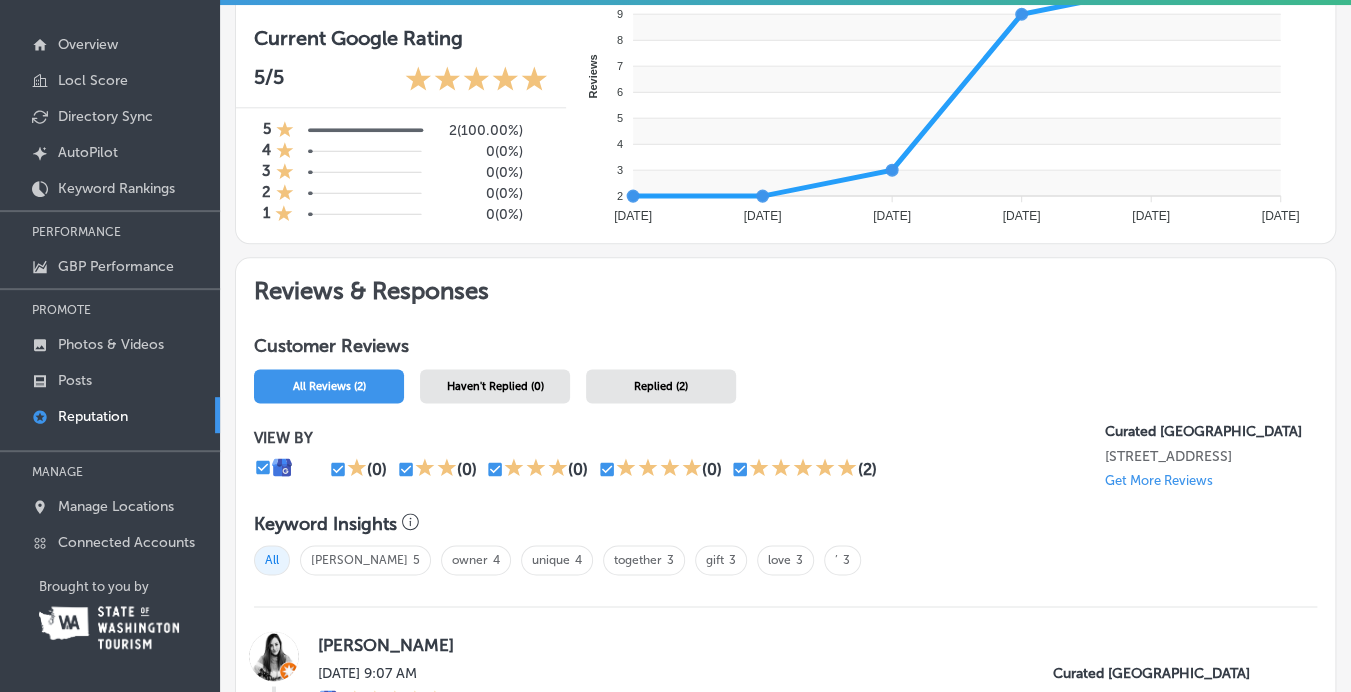 scroll, scrollTop: 0, scrollLeft: 0, axis: both 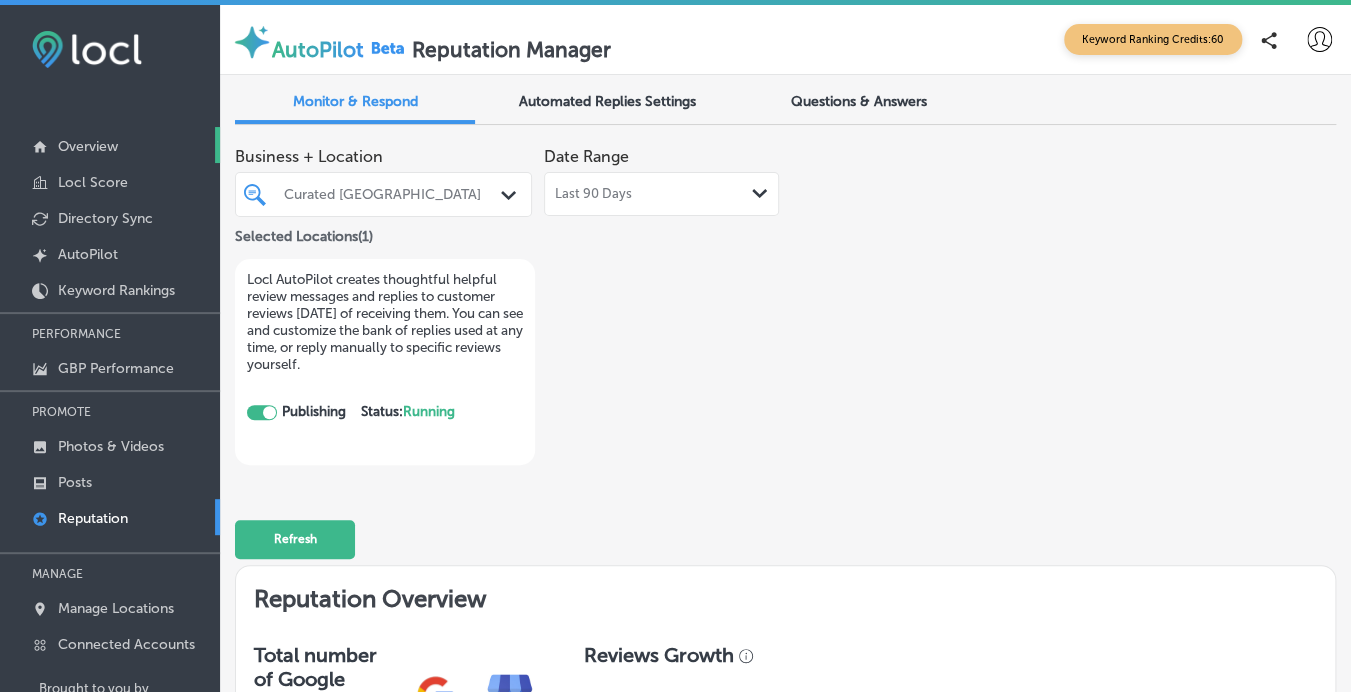 click on "Overview" at bounding box center [88, 146] 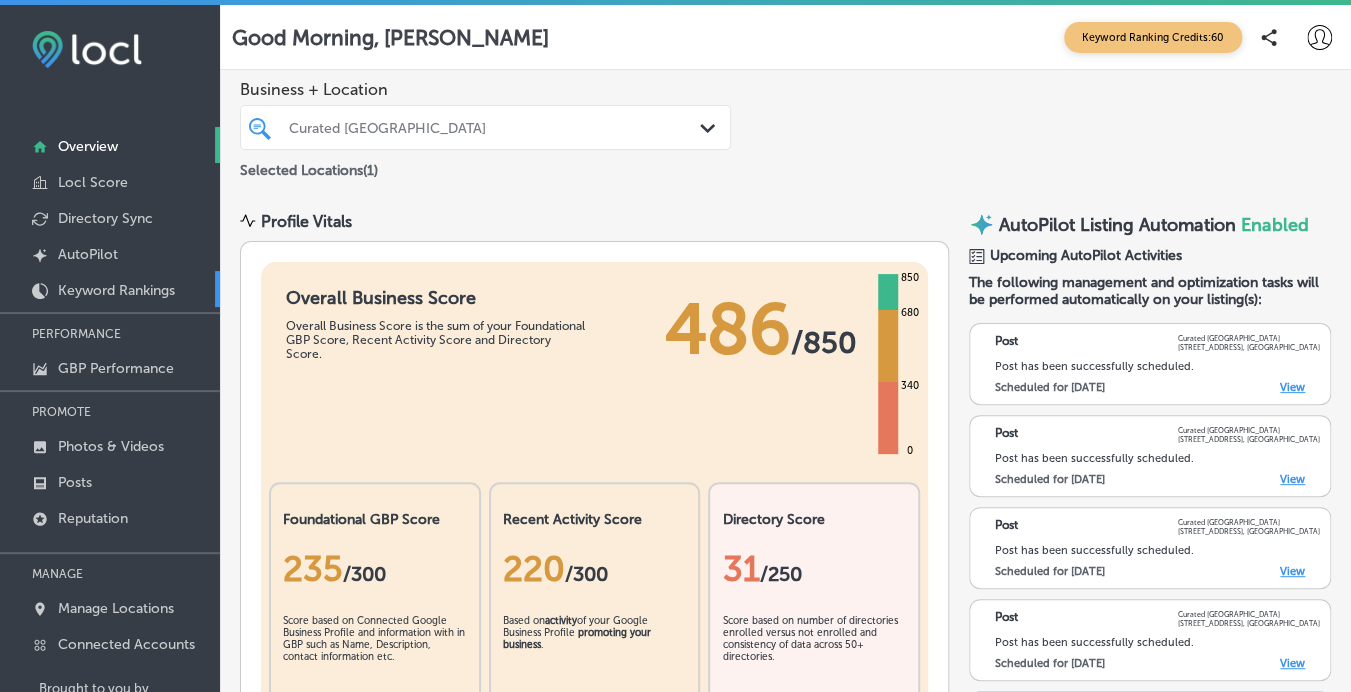 click on "Keyword Rankings" at bounding box center [116, 290] 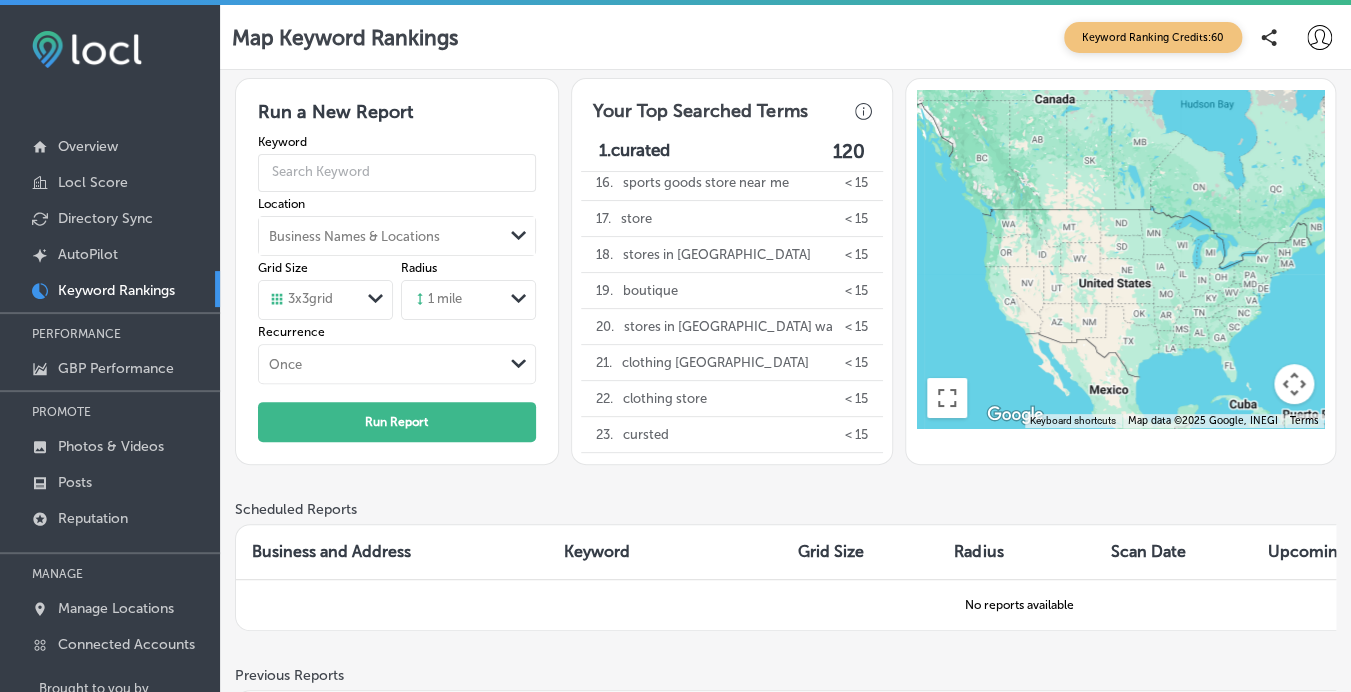scroll, scrollTop: 0, scrollLeft: 0, axis: both 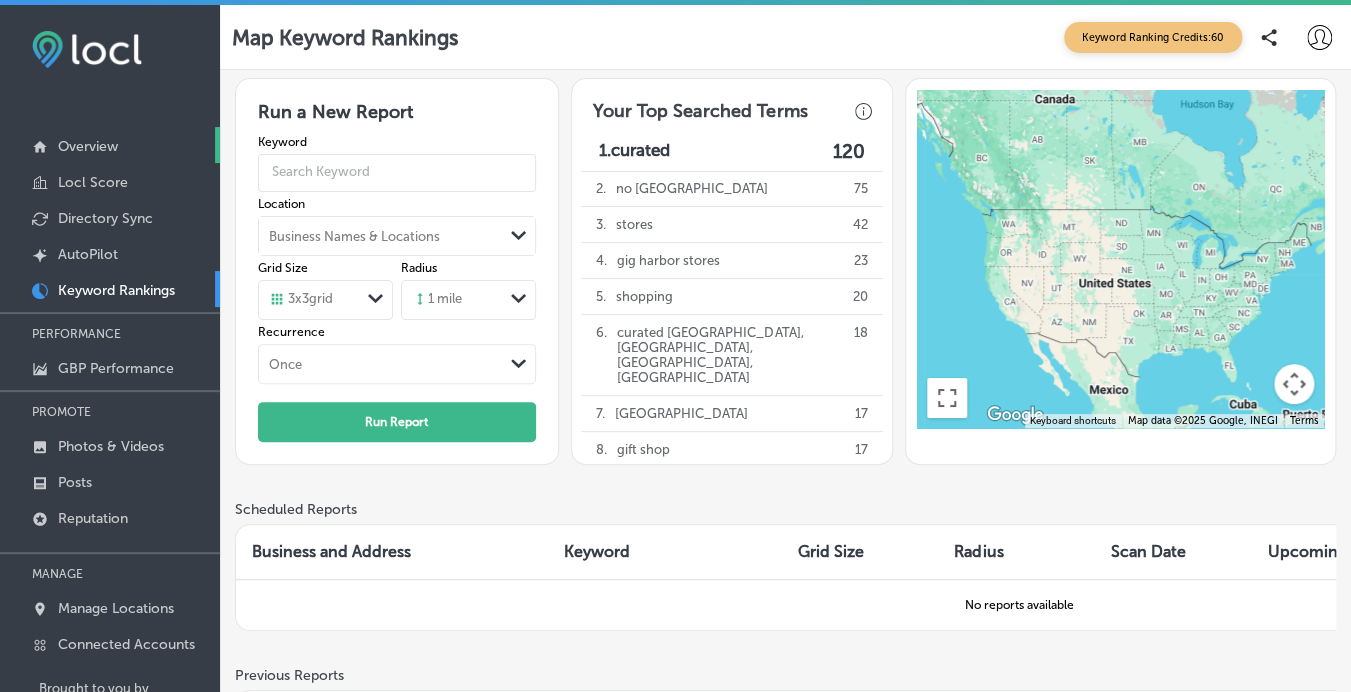 click on "Overview" at bounding box center [88, 146] 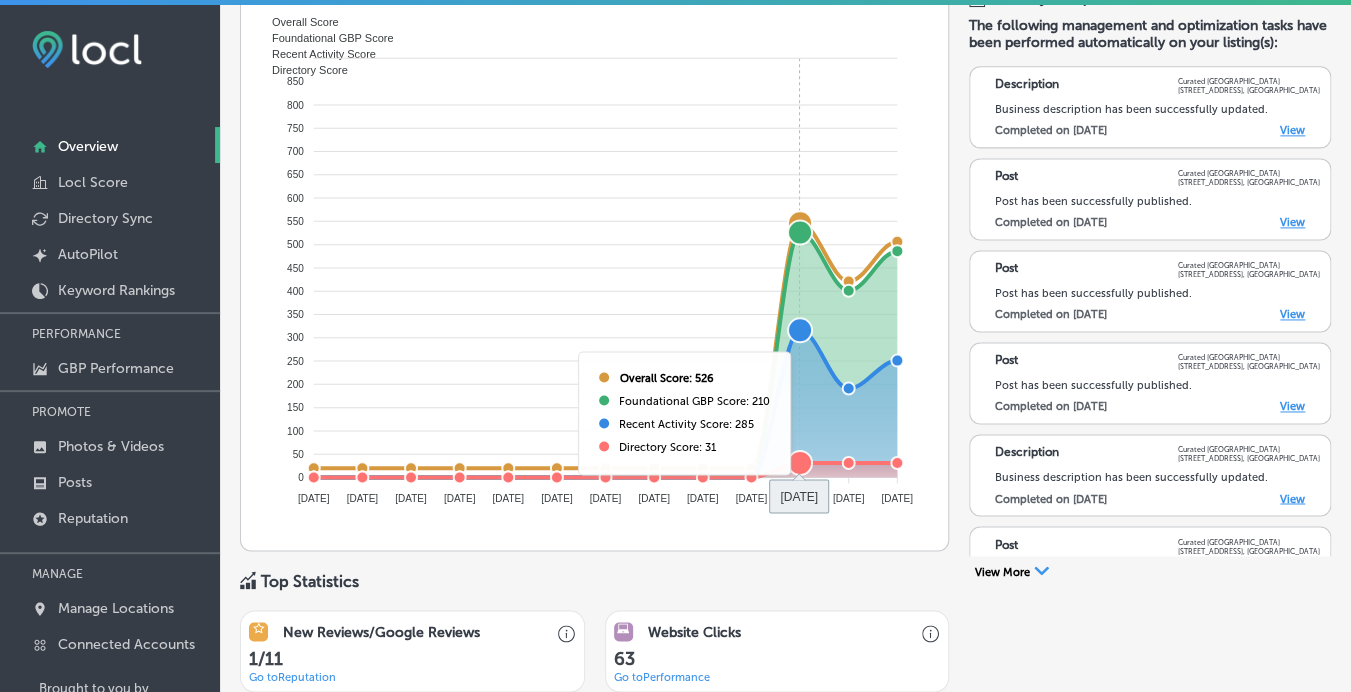 scroll, scrollTop: 0, scrollLeft: 0, axis: both 